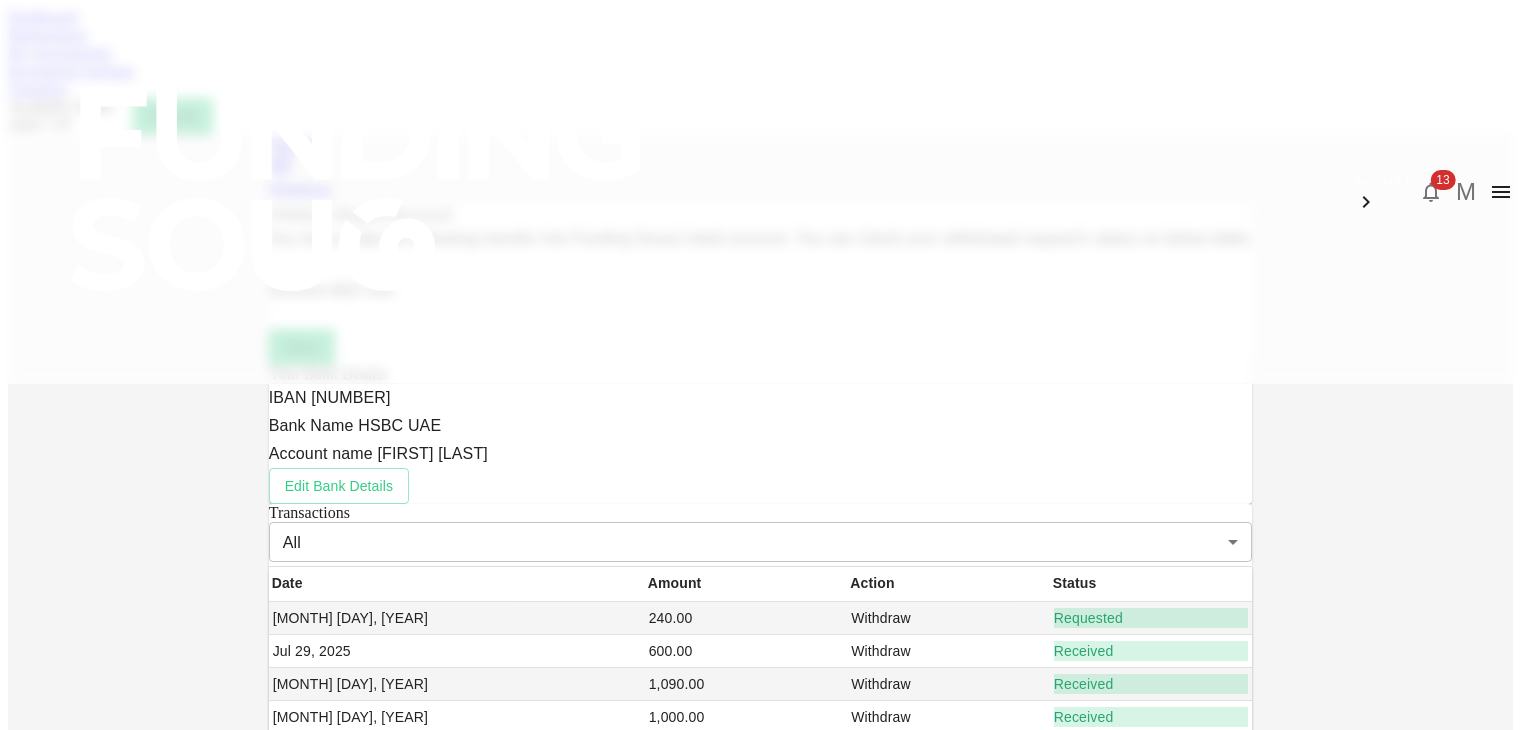 scroll, scrollTop: 0, scrollLeft: 0, axis: both 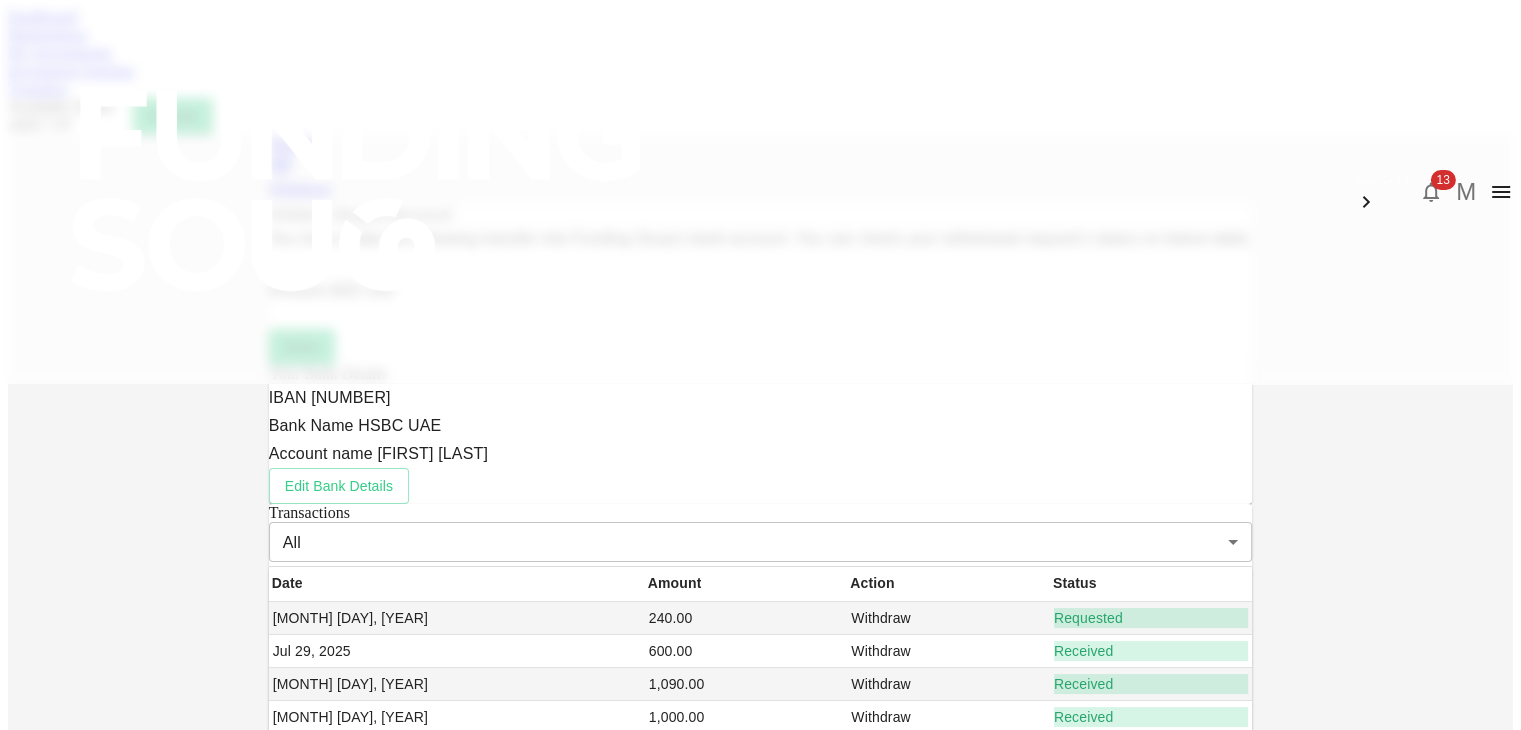 click on "Dashboard" at bounding box center (42, 16) 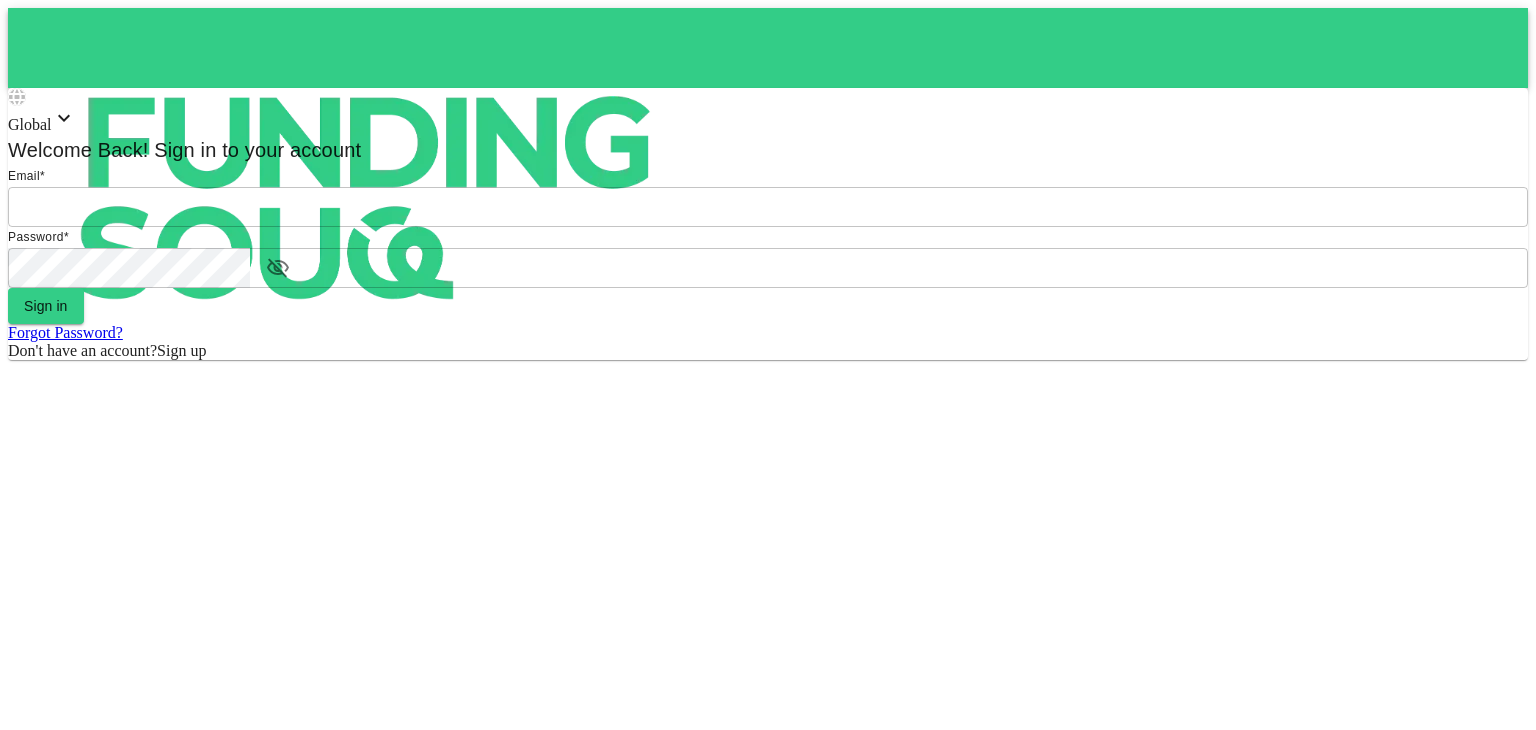 scroll, scrollTop: 0, scrollLeft: 0, axis: both 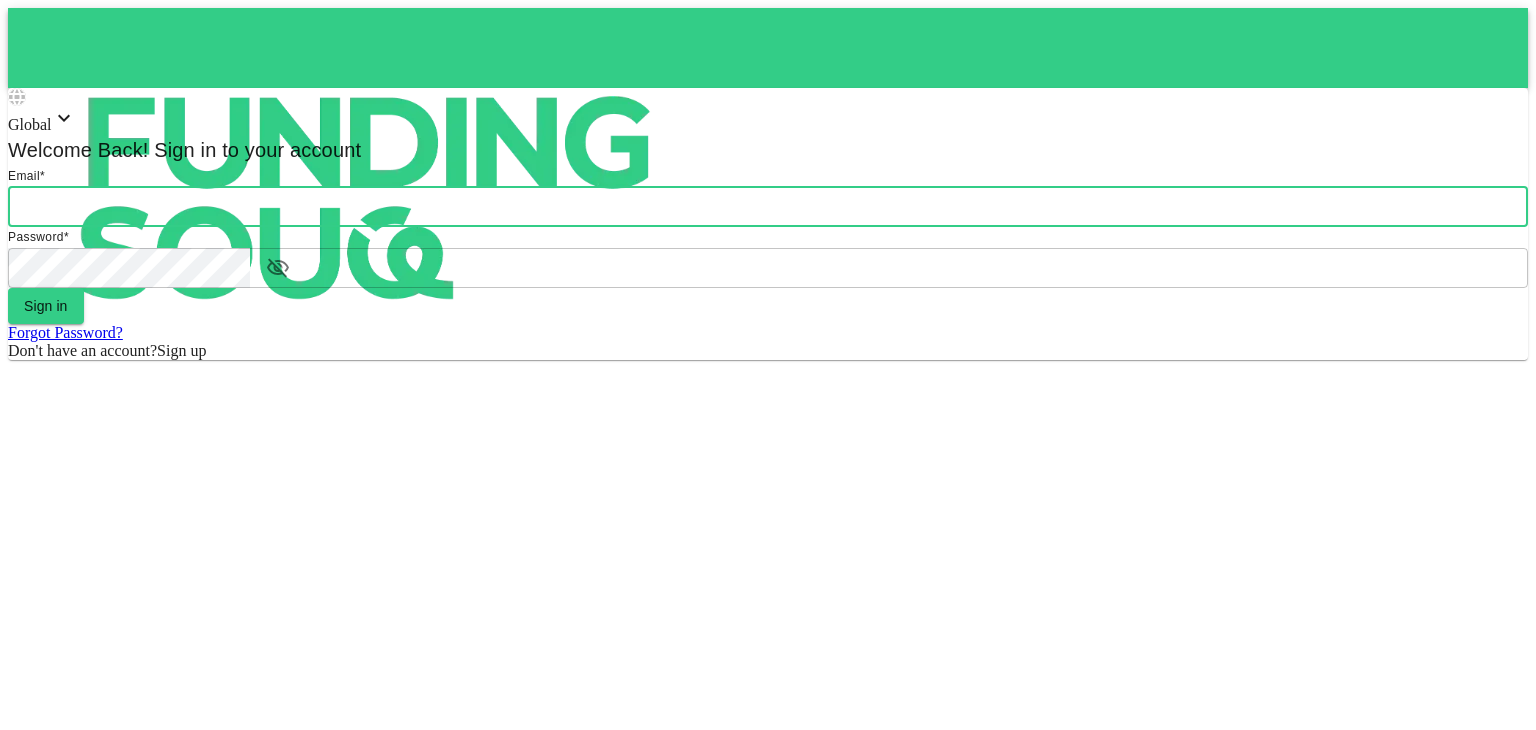 click on "email" at bounding box center [768, 207] 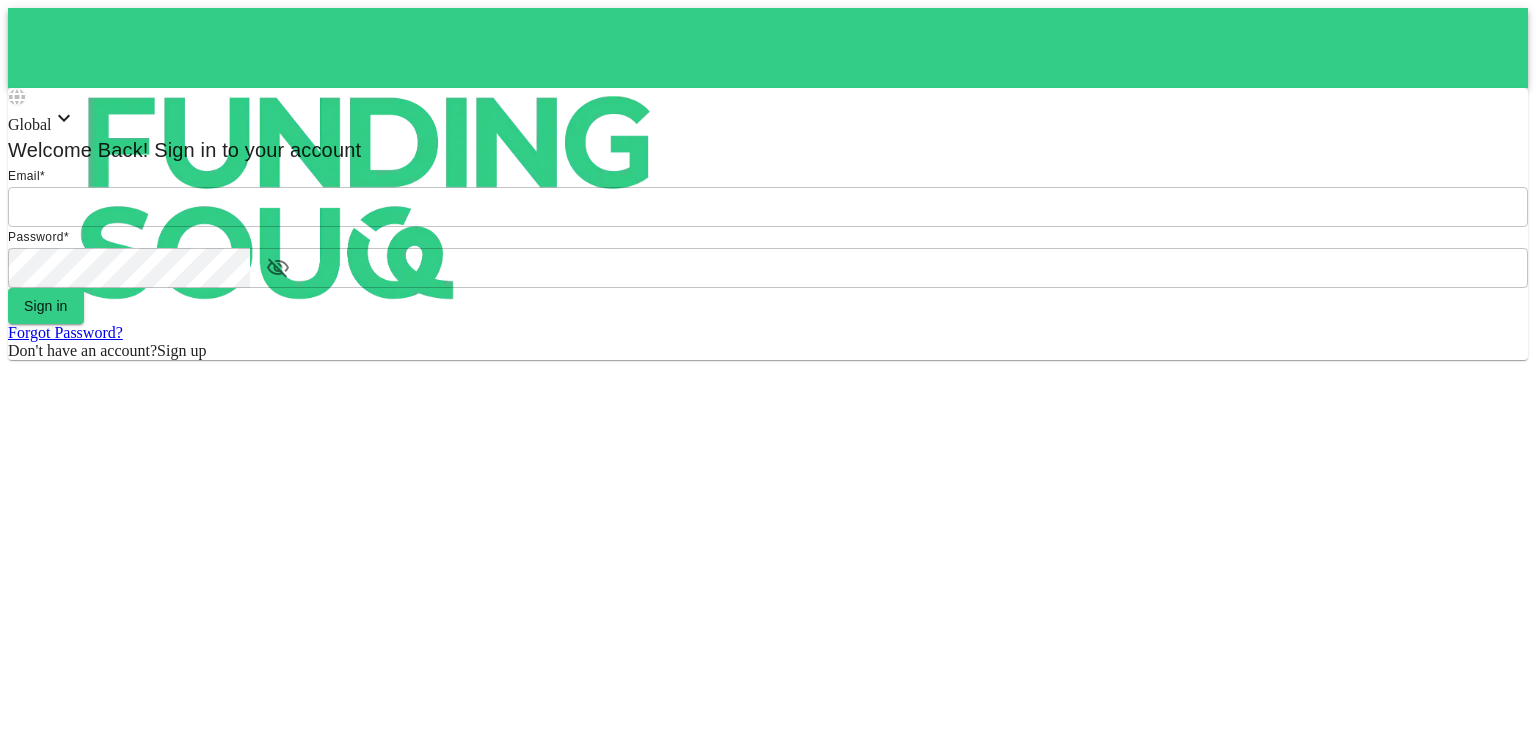 type on "[USERNAME]@[DOMAIN]" 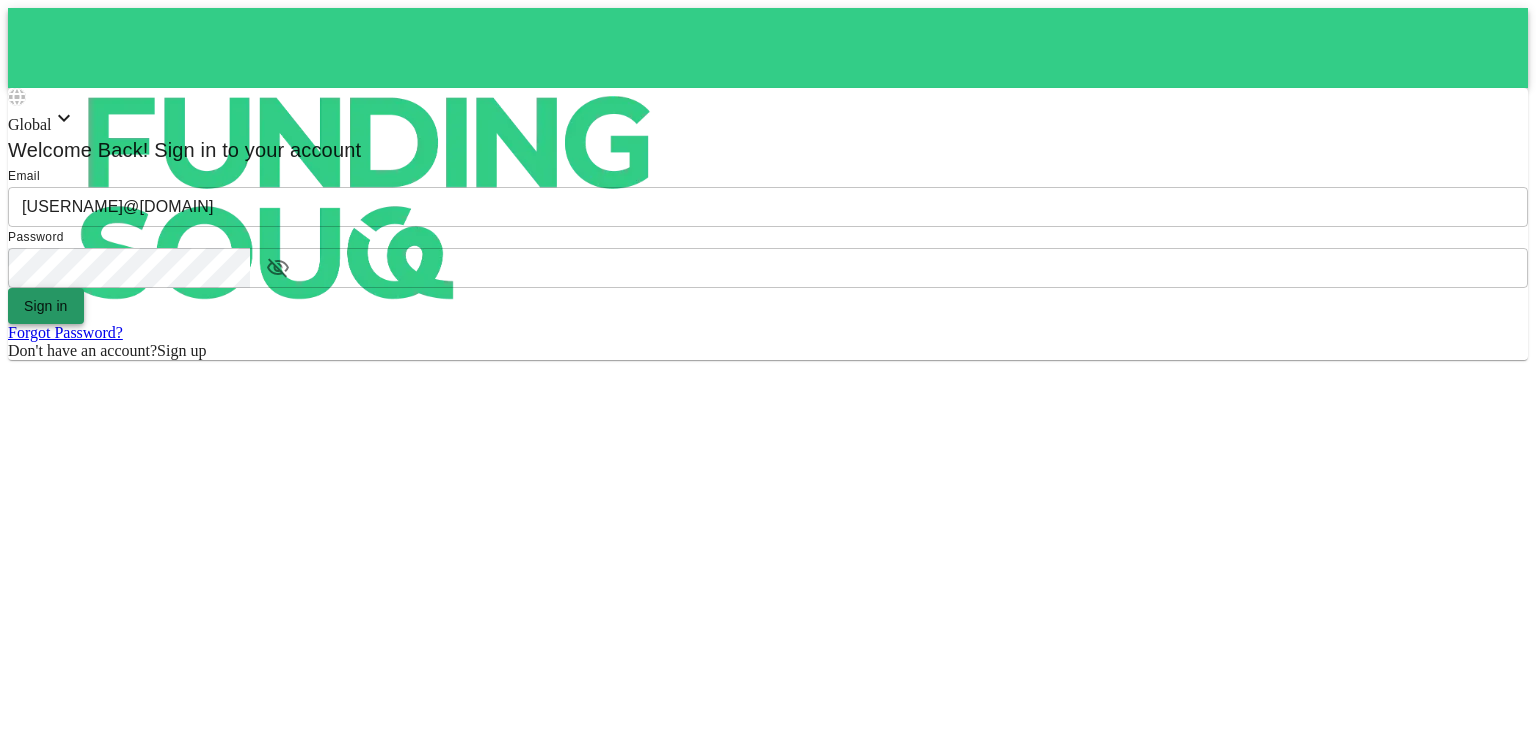 click on "Sign in" at bounding box center [46, 306] 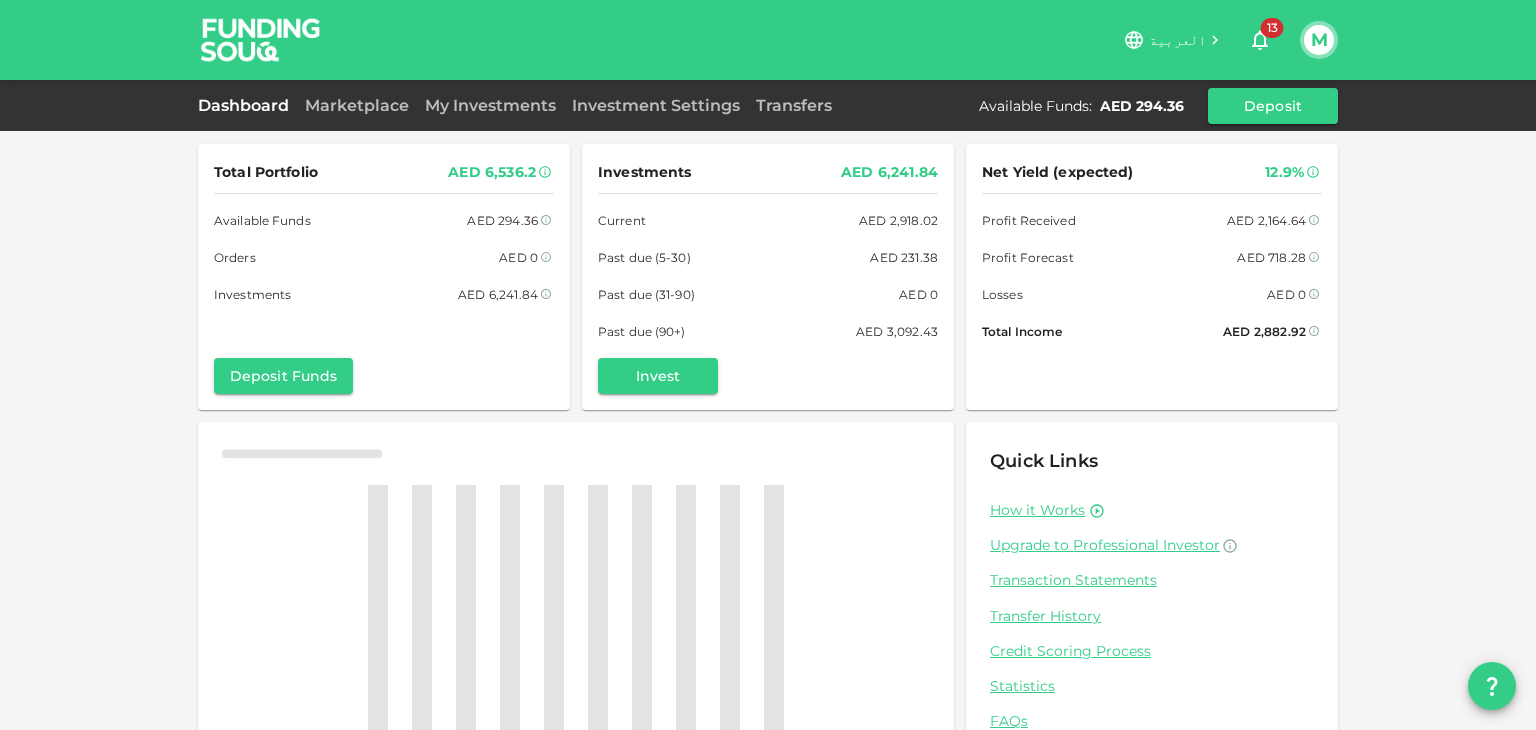 scroll, scrollTop: 0, scrollLeft: 0, axis: both 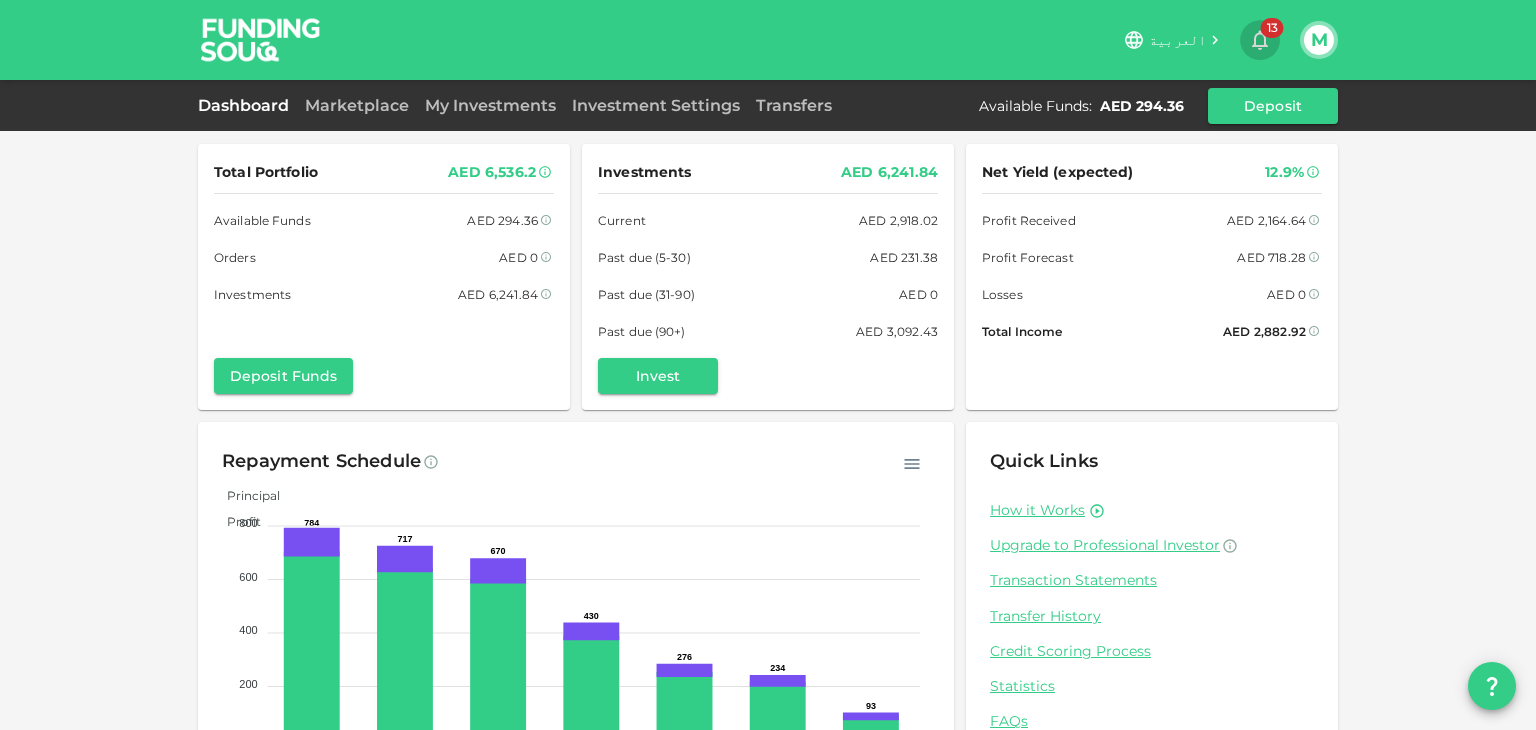 click on "13" at bounding box center (1272, 28) 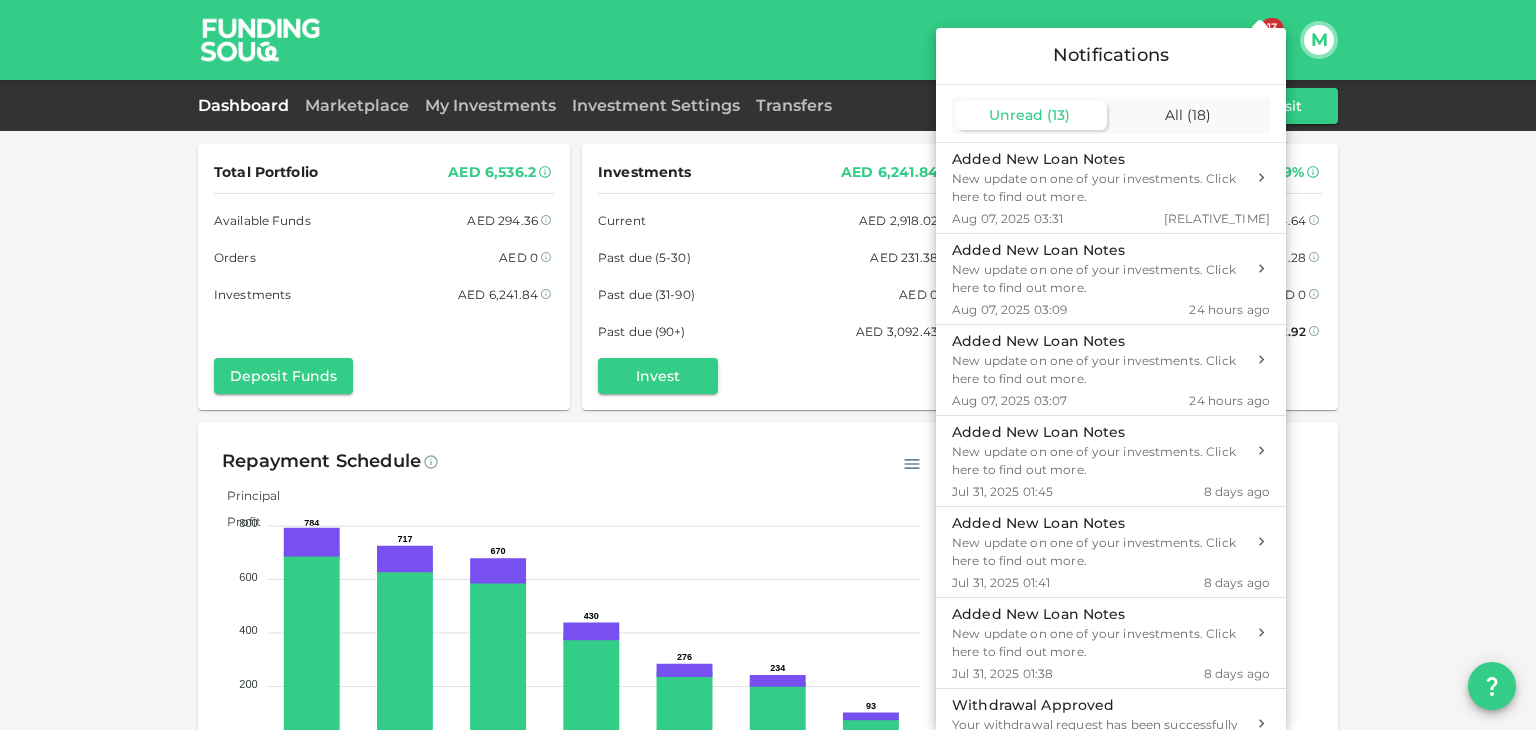 click at bounding box center (768, 365) 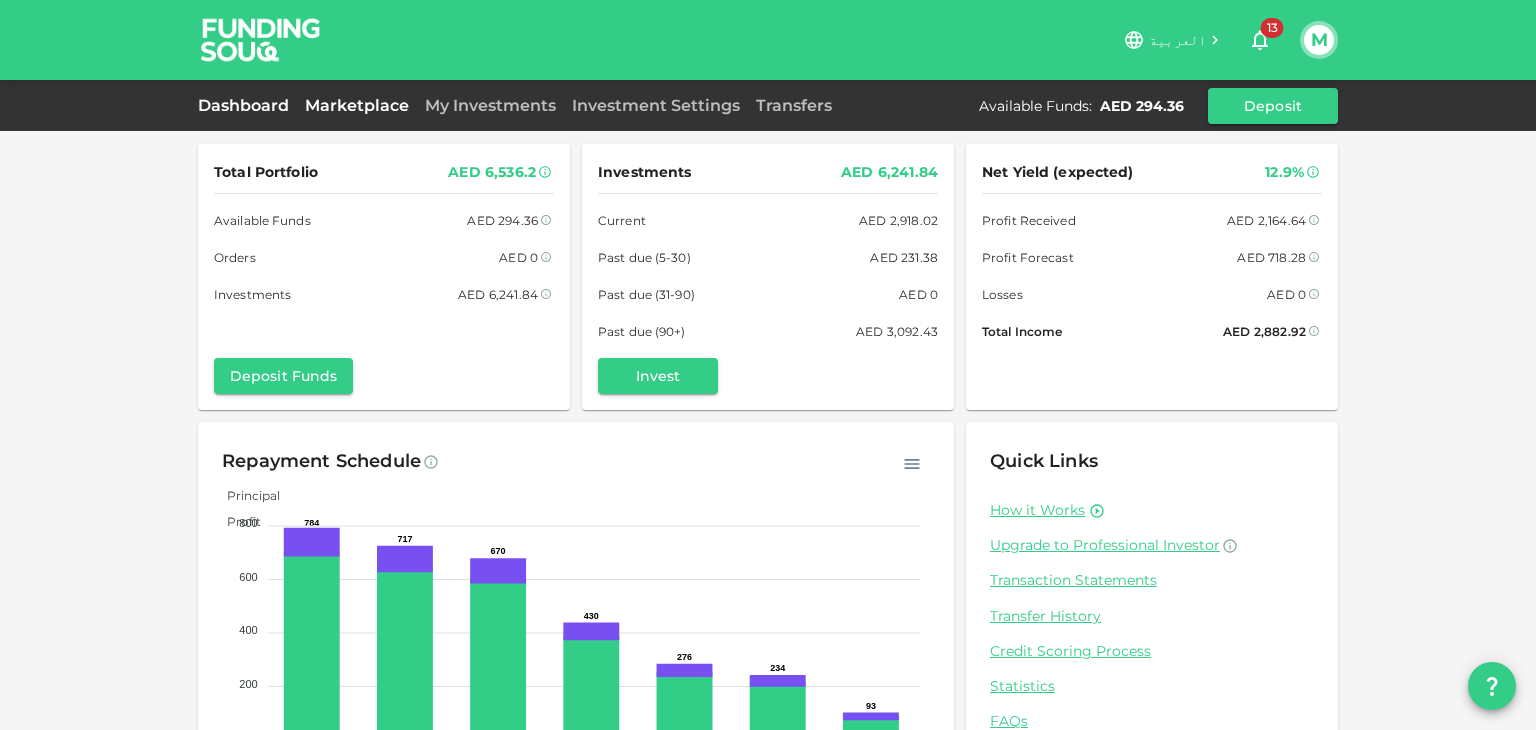 click on "Marketplace" at bounding box center (357, 105) 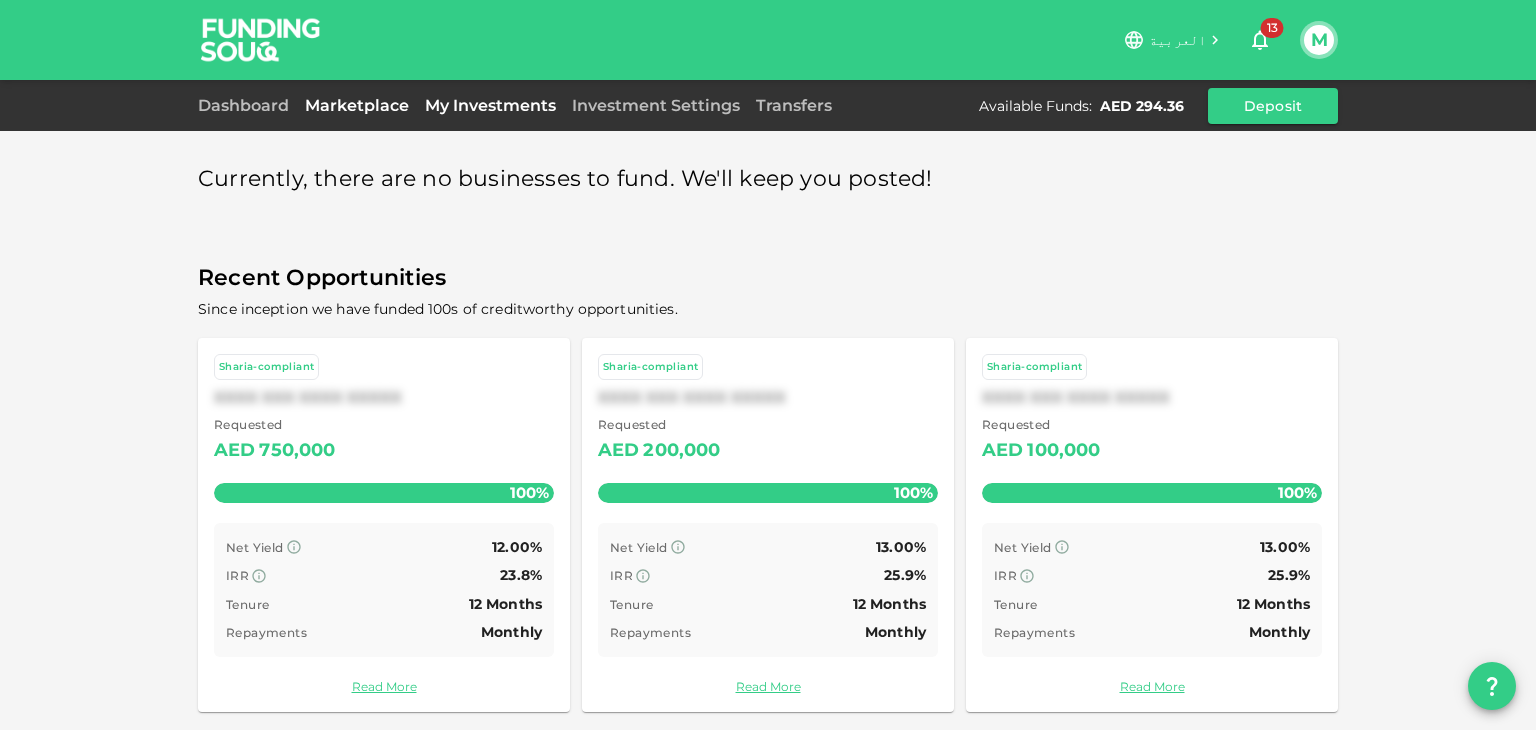 click on "My Investments" at bounding box center [490, 105] 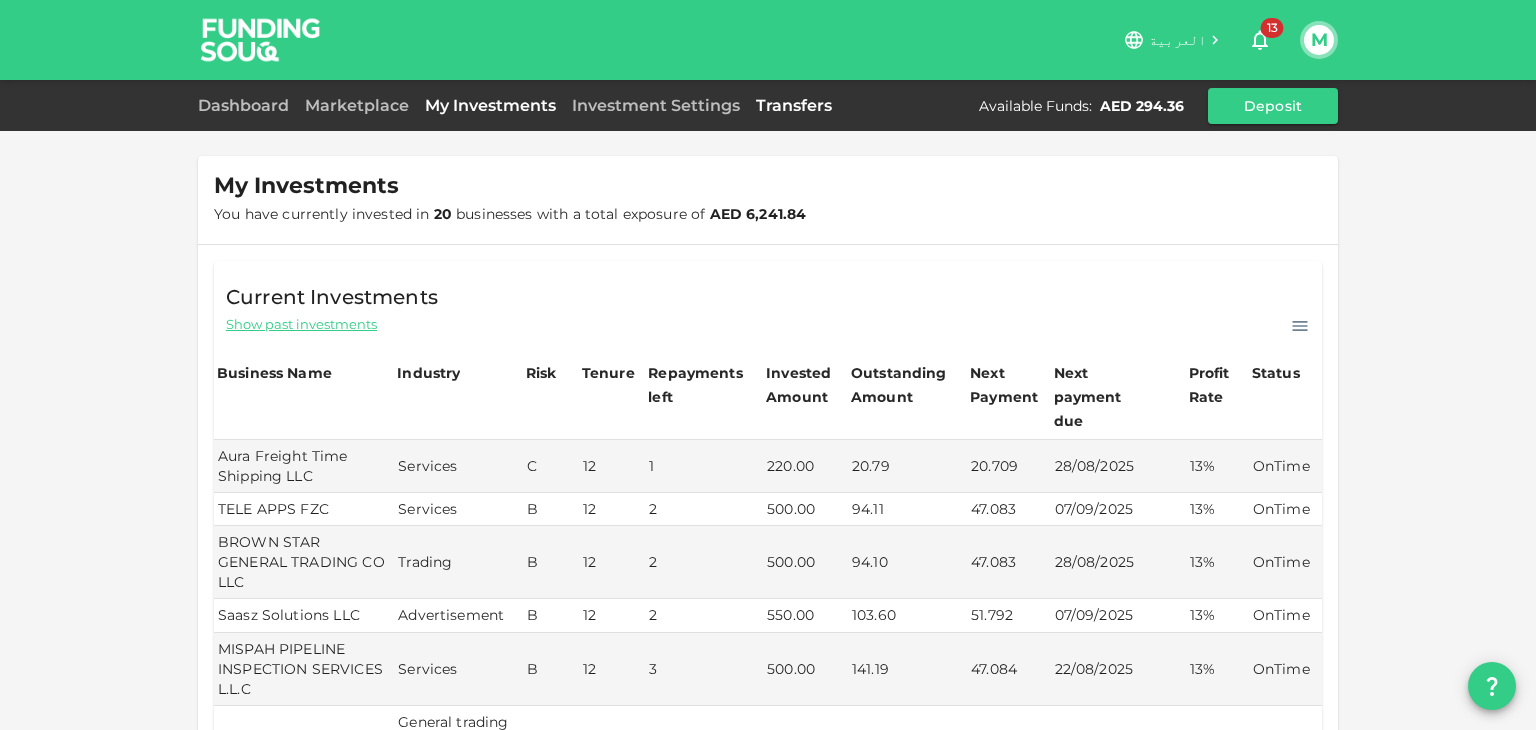 click on "Transfers" at bounding box center (794, 105) 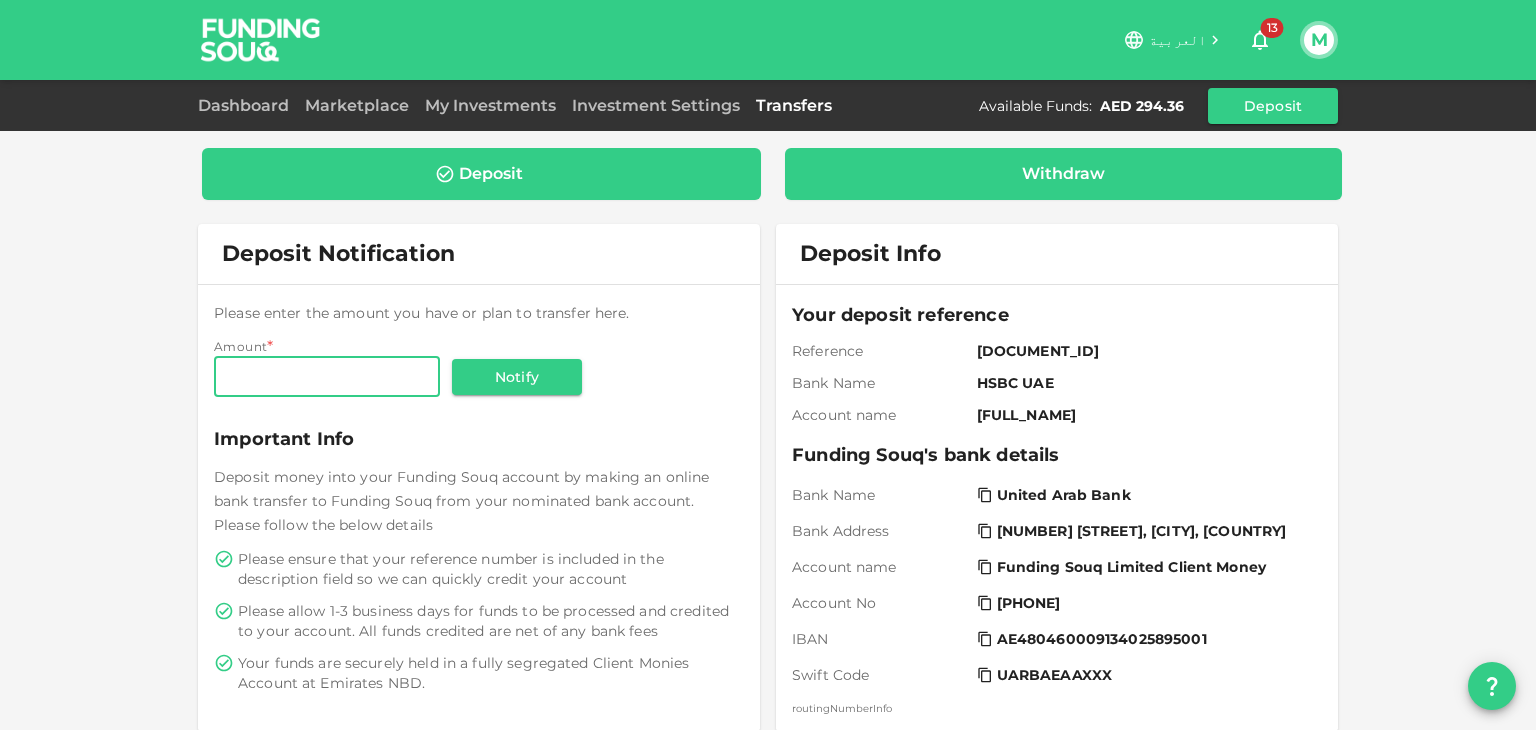 click on "Withdraw" at bounding box center (1064, 174) 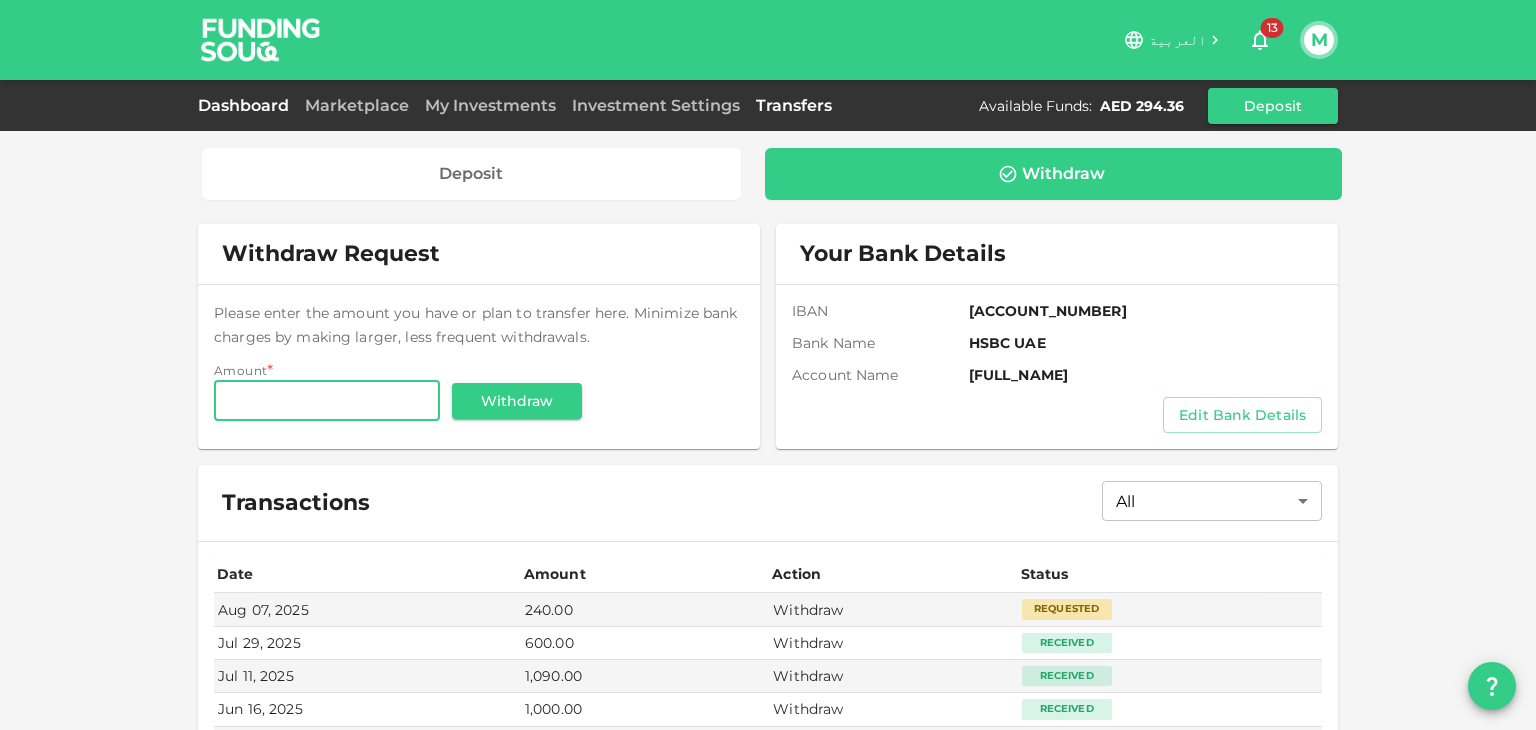 click on "Dashboard" at bounding box center [247, 105] 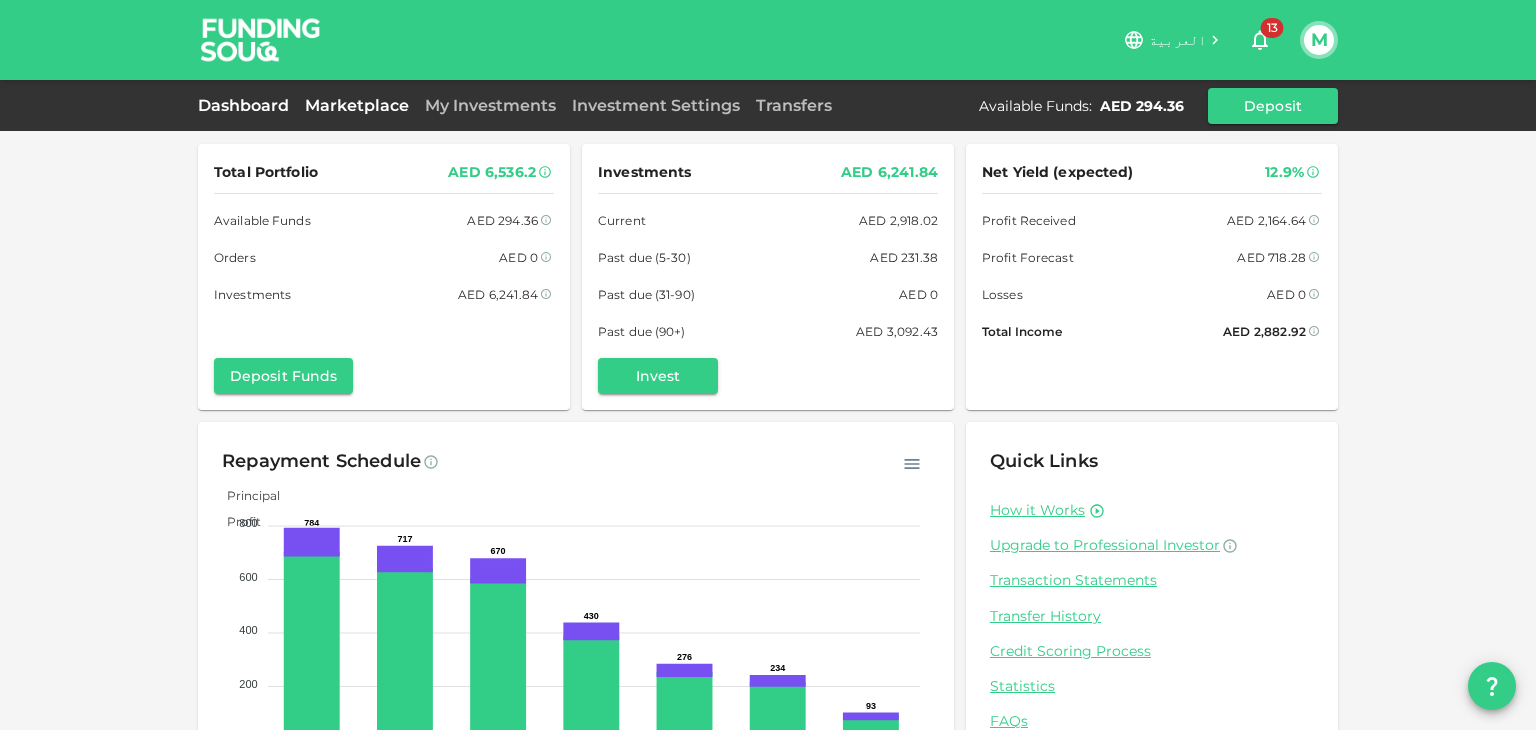 click on "Marketplace" at bounding box center [357, 105] 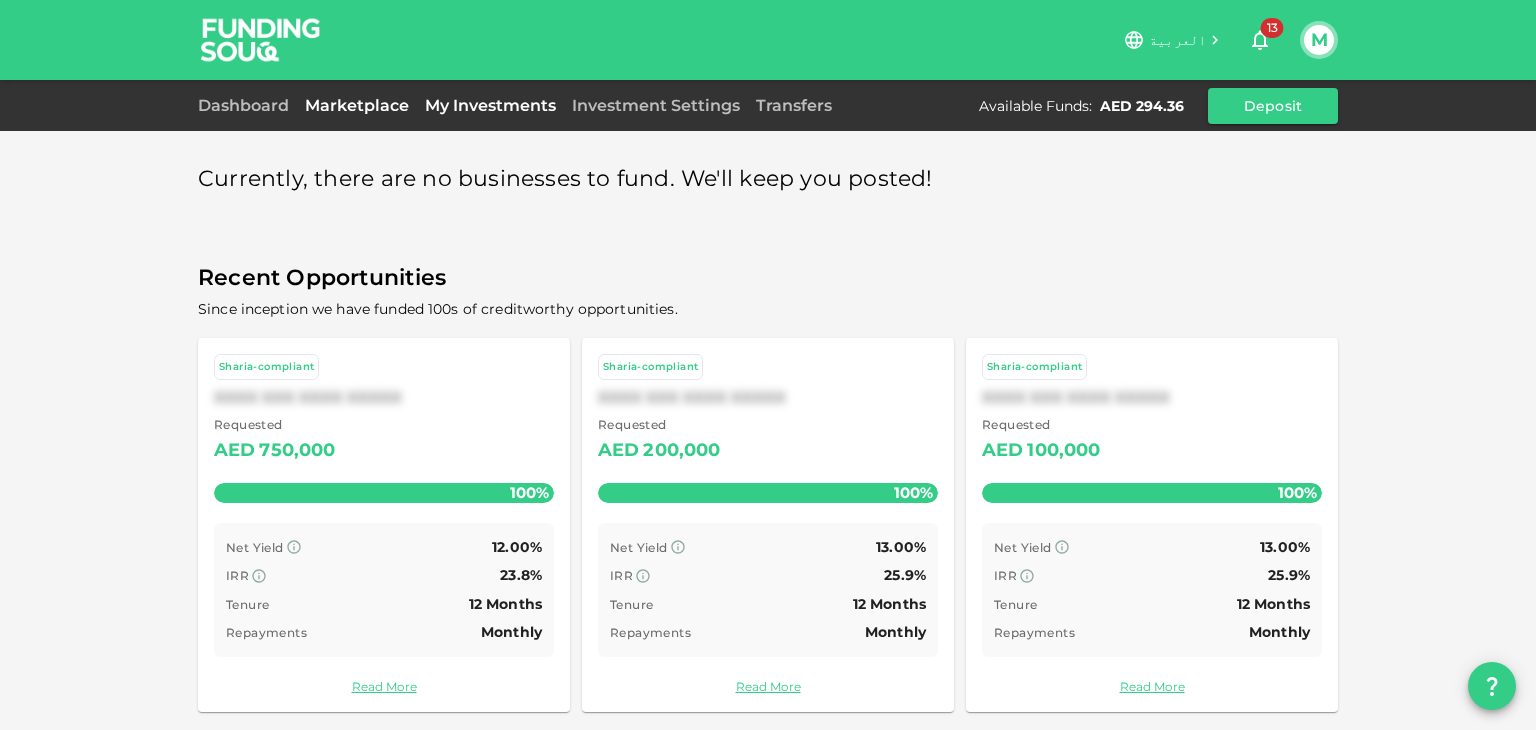 click on "My Investments" at bounding box center (490, 105) 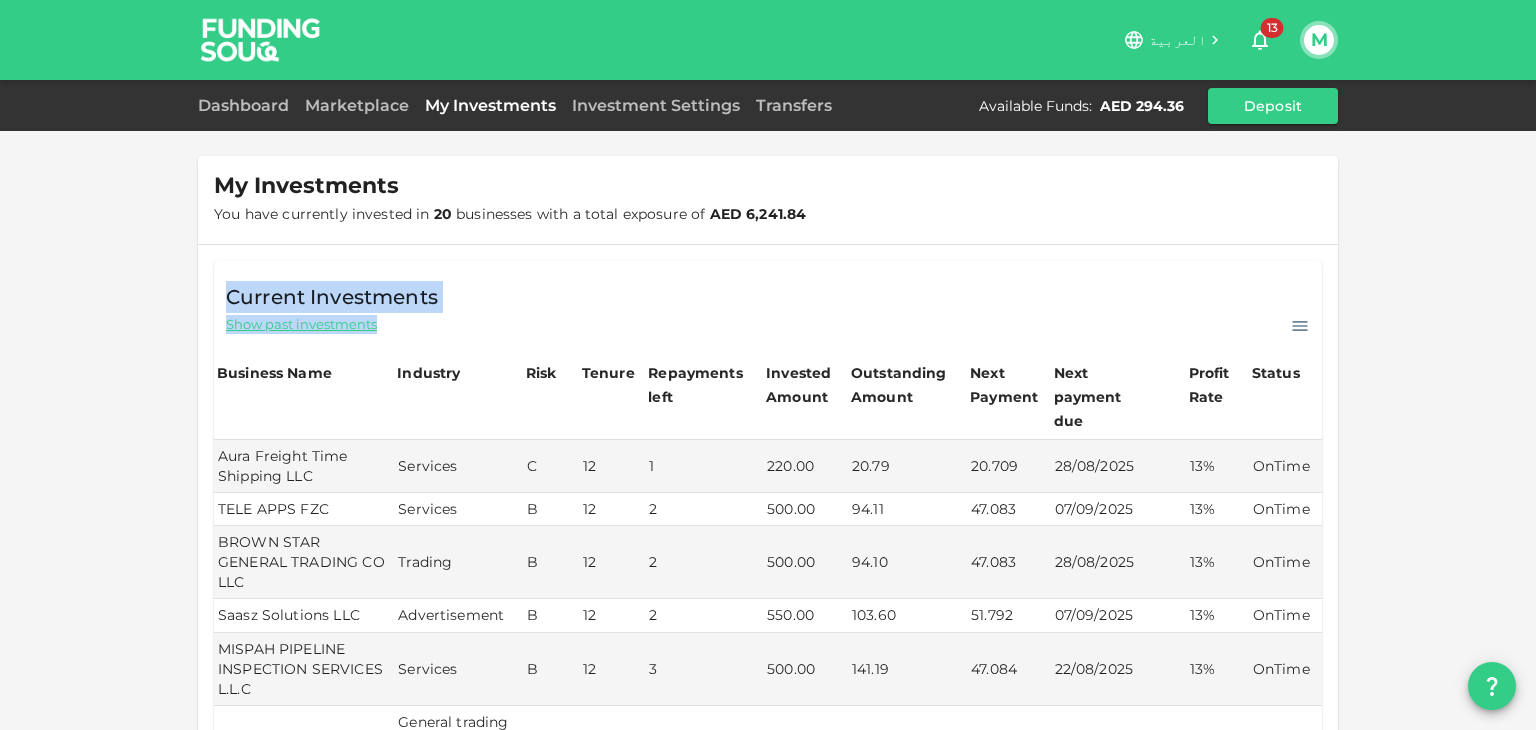 drag, startPoint x: 1520, startPoint y: 182, endPoint x: 1535, endPoint y: 361, distance: 179.6274 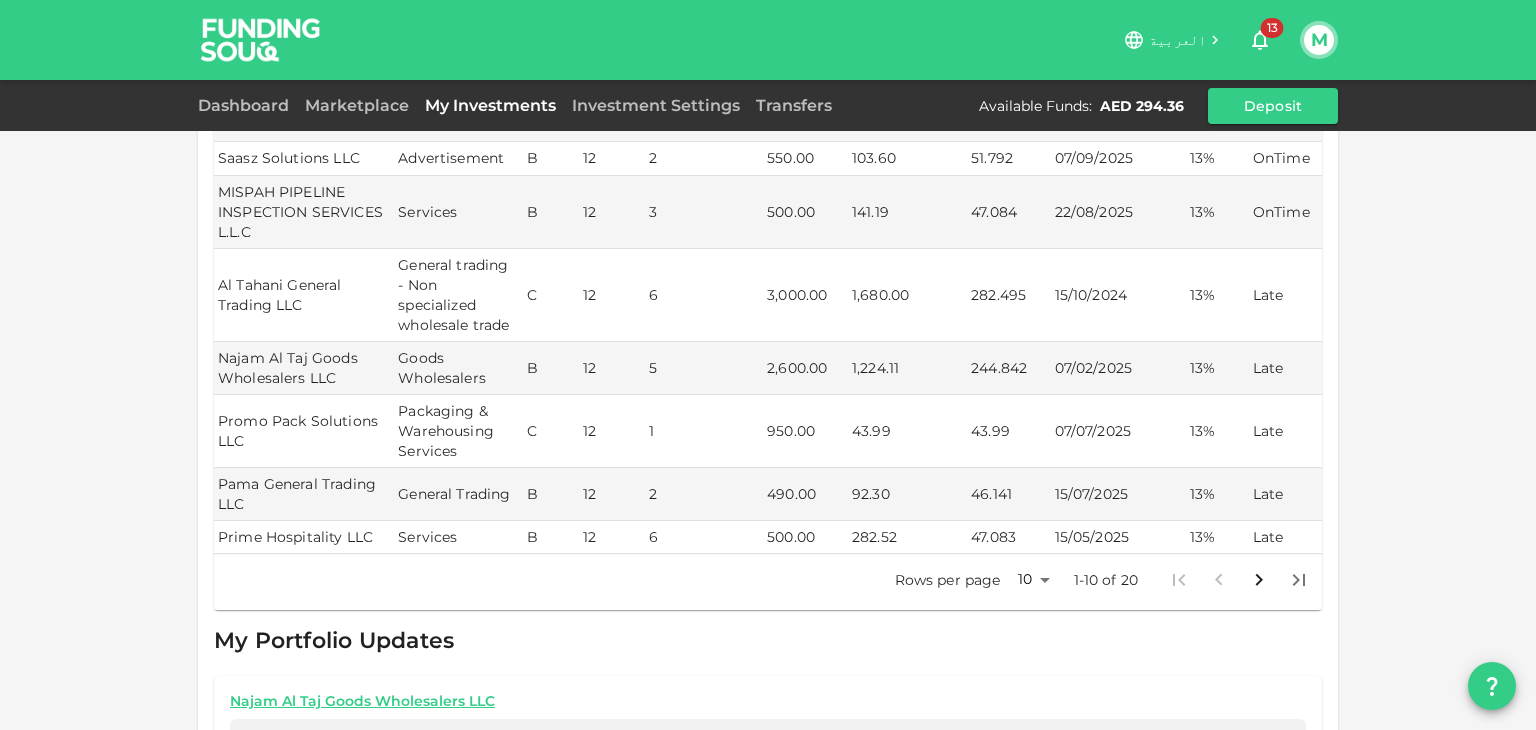 scroll, scrollTop: 495, scrollLeft: 0, axis: vertical 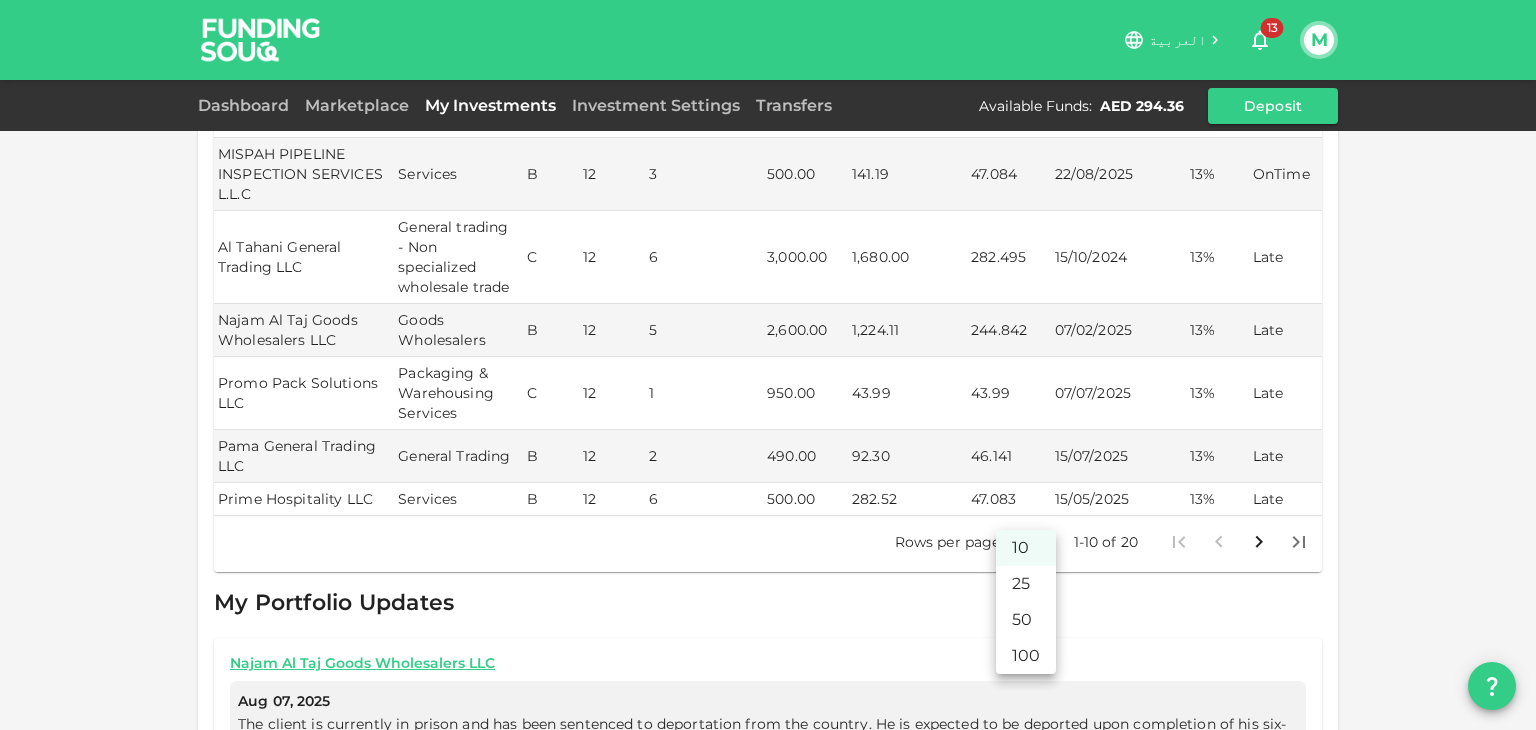 click on "العربية 13 M Dashboard Marketplace My Investments Investment Settings Transfers Available Funds : AED   294.36 Deposit   My Investments   You have currently invested in   20   businesses with a total exposure of   AED 6,241.84   Current Investments Show past investments Business Name Industry Risk Tenure Repayments left Invested Amount Outstanding Amount Next Payment Next payment due Profit Rate Status Aura Freight Time Shipping LLC Services C 12 1 220.00 20.79 20.709 28/08/2025 13% OnTime TELE APPS FZC Services  B 12 2 500.00 94.11 47.083 07/09/2025 13% OnTime BROWN STAR GENERAL TRADING CO LLC Trading B 12 2 500.00 94.10 47.083 28/08/2025 13% OnTime Saasz Solutions LLC Advertisement B 12 2 550.00 103.60 51.792 07/09/2025 13% OnTime MISPAH PIPELINE INSPECTION SERVICES L.L.C Services  B 12 3 500.00 141.19 47.084 22/08/2025 13% OnTime Al Tahani General Trading LLC General trading - Non specialized wholesale trade  C 12 6 3,000.00 1,680.00 282.495 15/10/2024 13% Late Najam Al Taj Goods Wholesalers LLC" at bounding box center (768, 365) 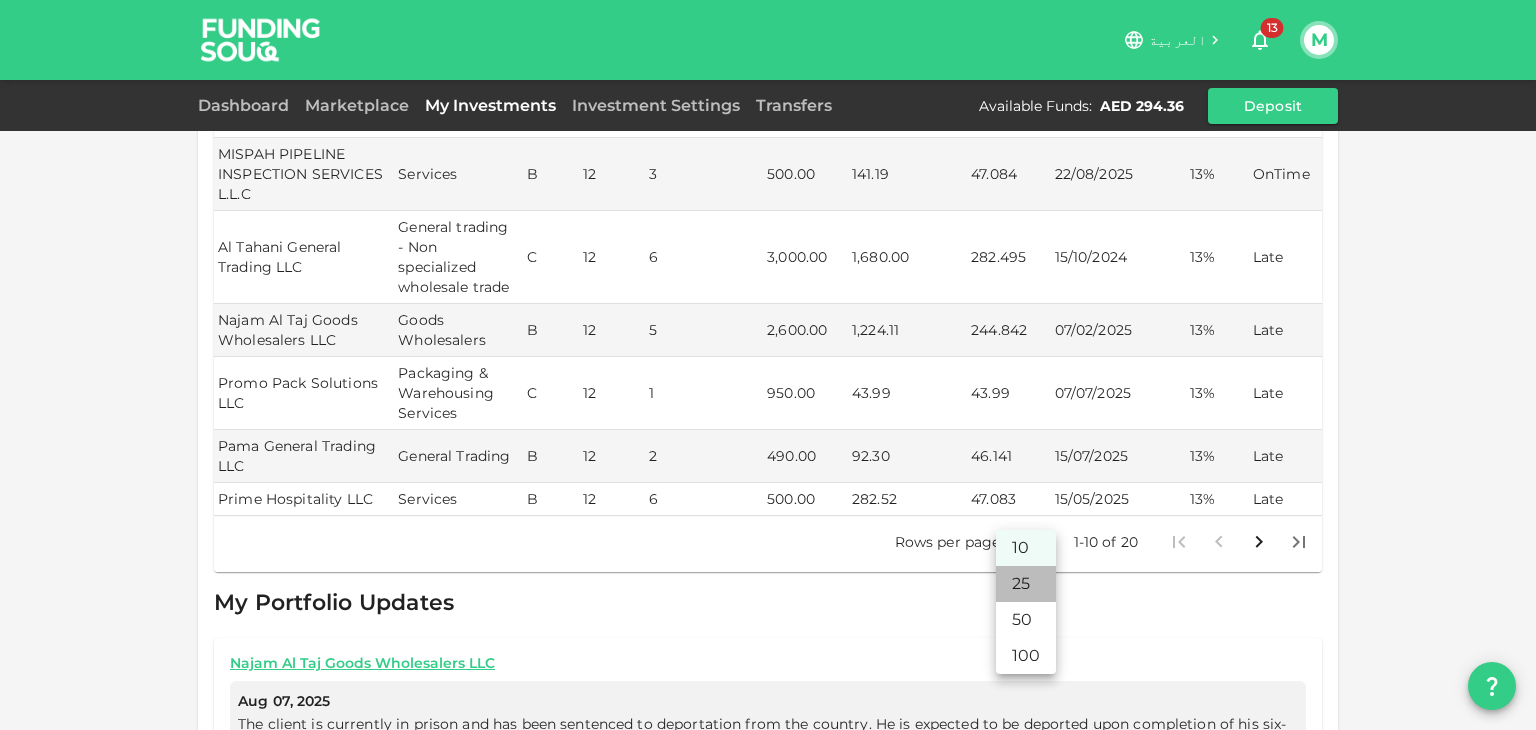 click on "25" at bounding box center (1026, 584) 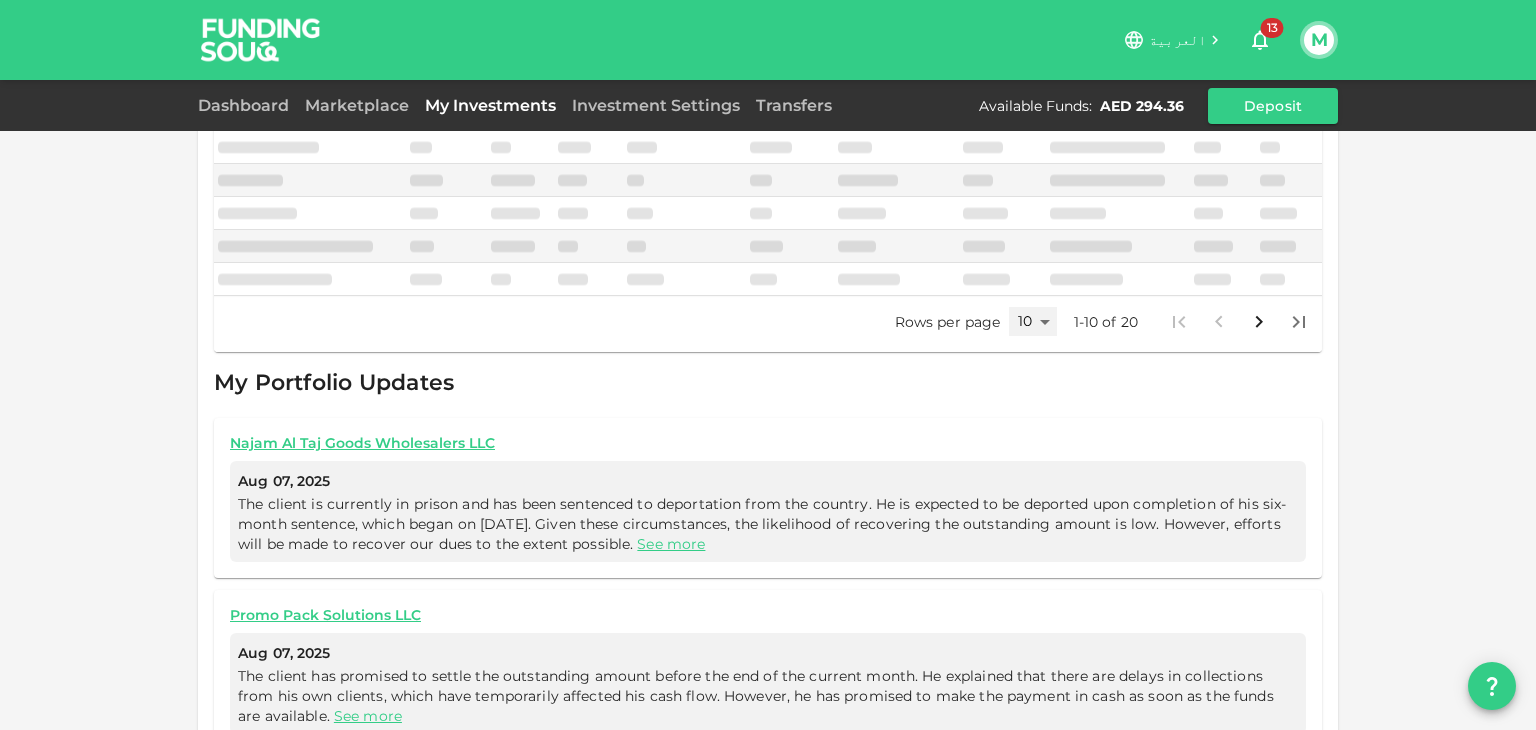 type on "25" 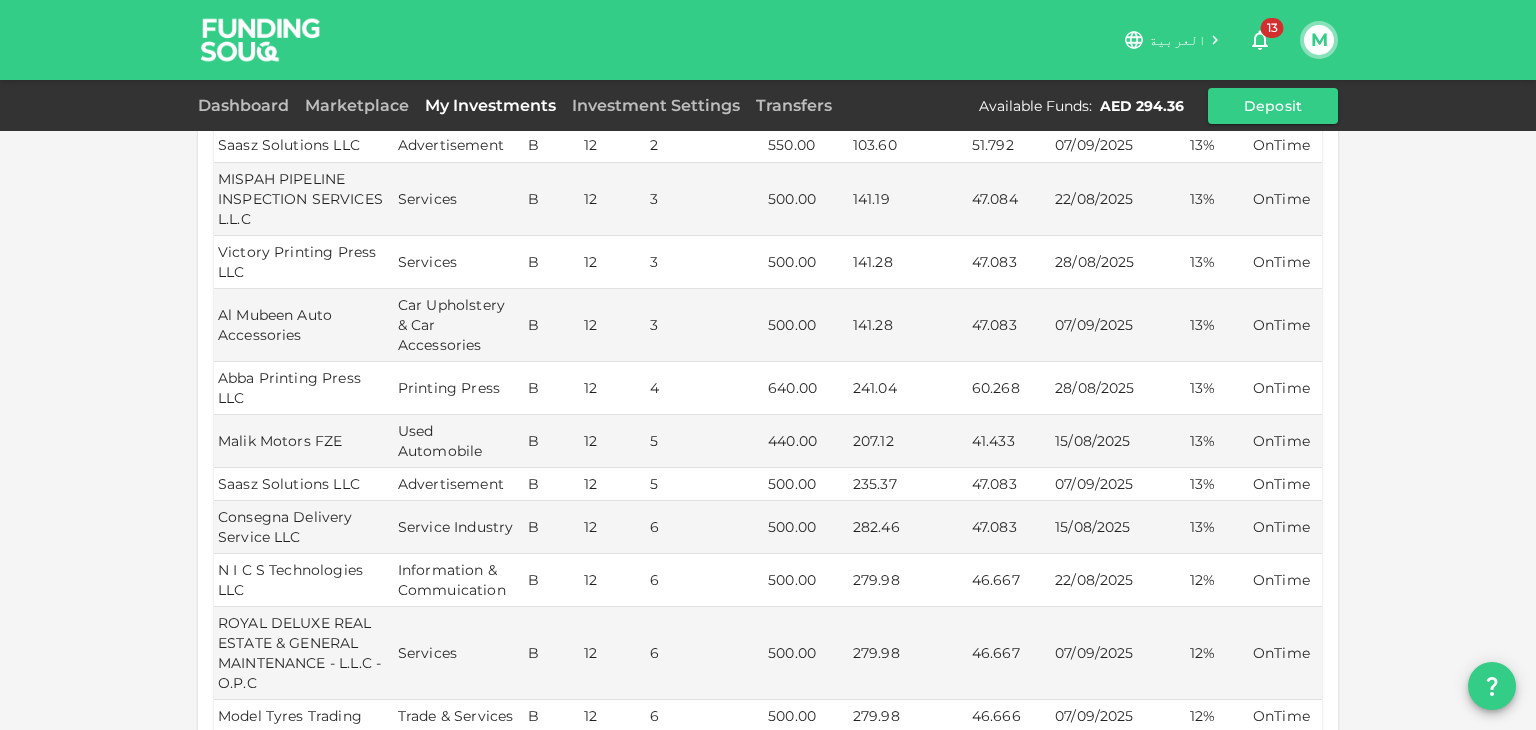scroll, scrollTop: 495, scrollLeft: 0, axis: vertical 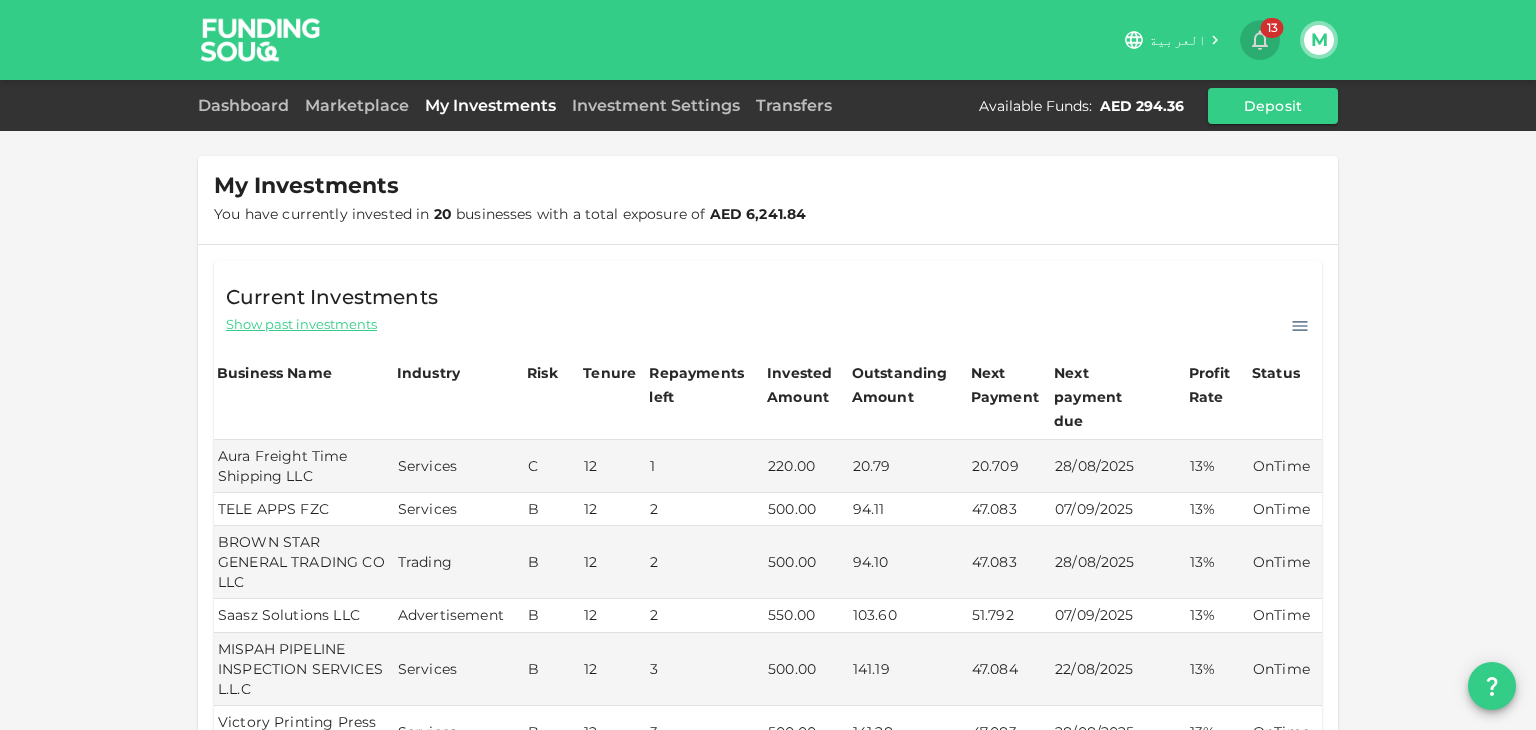 click on "13" at bounding box center [1272, 28] 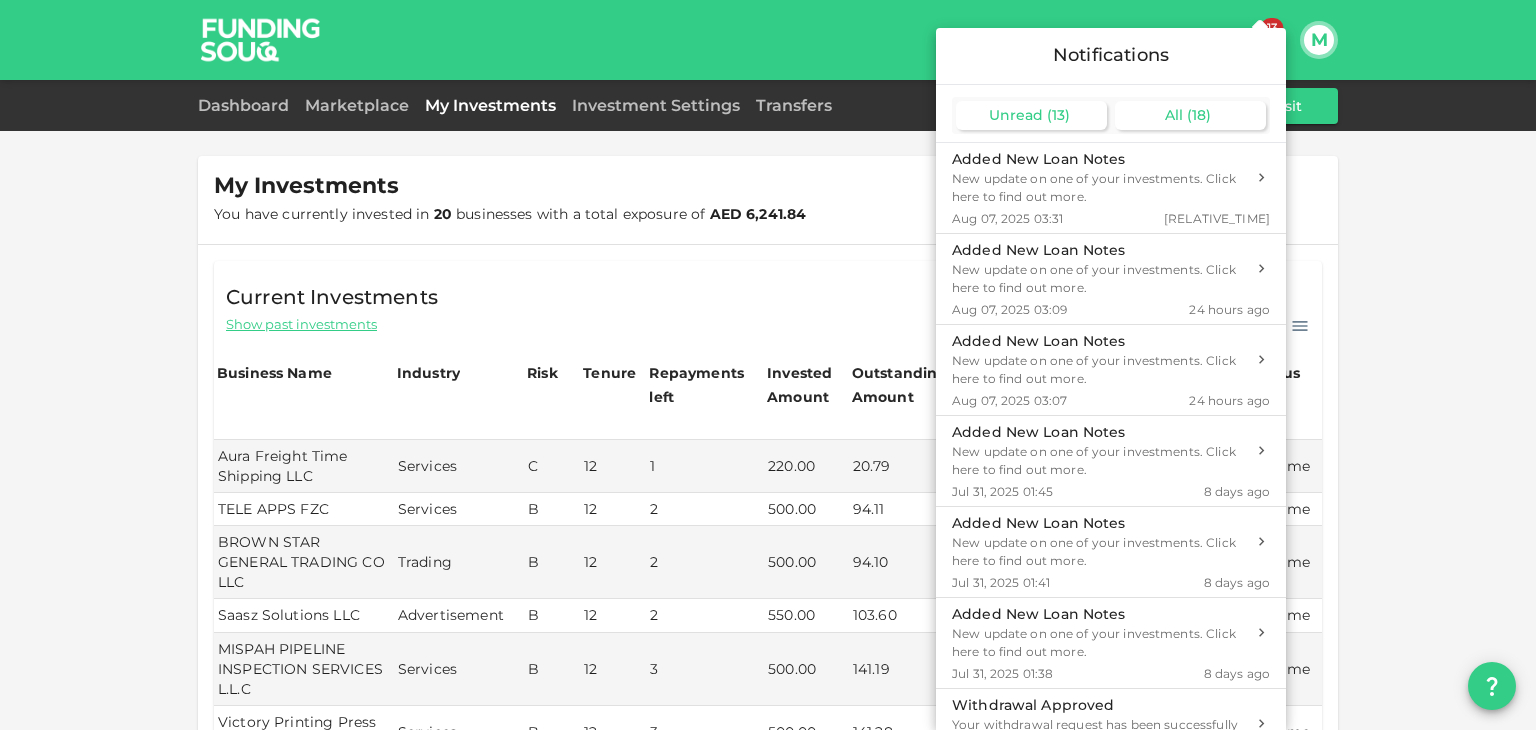 click on "All" at bounding box center [1174, 115] 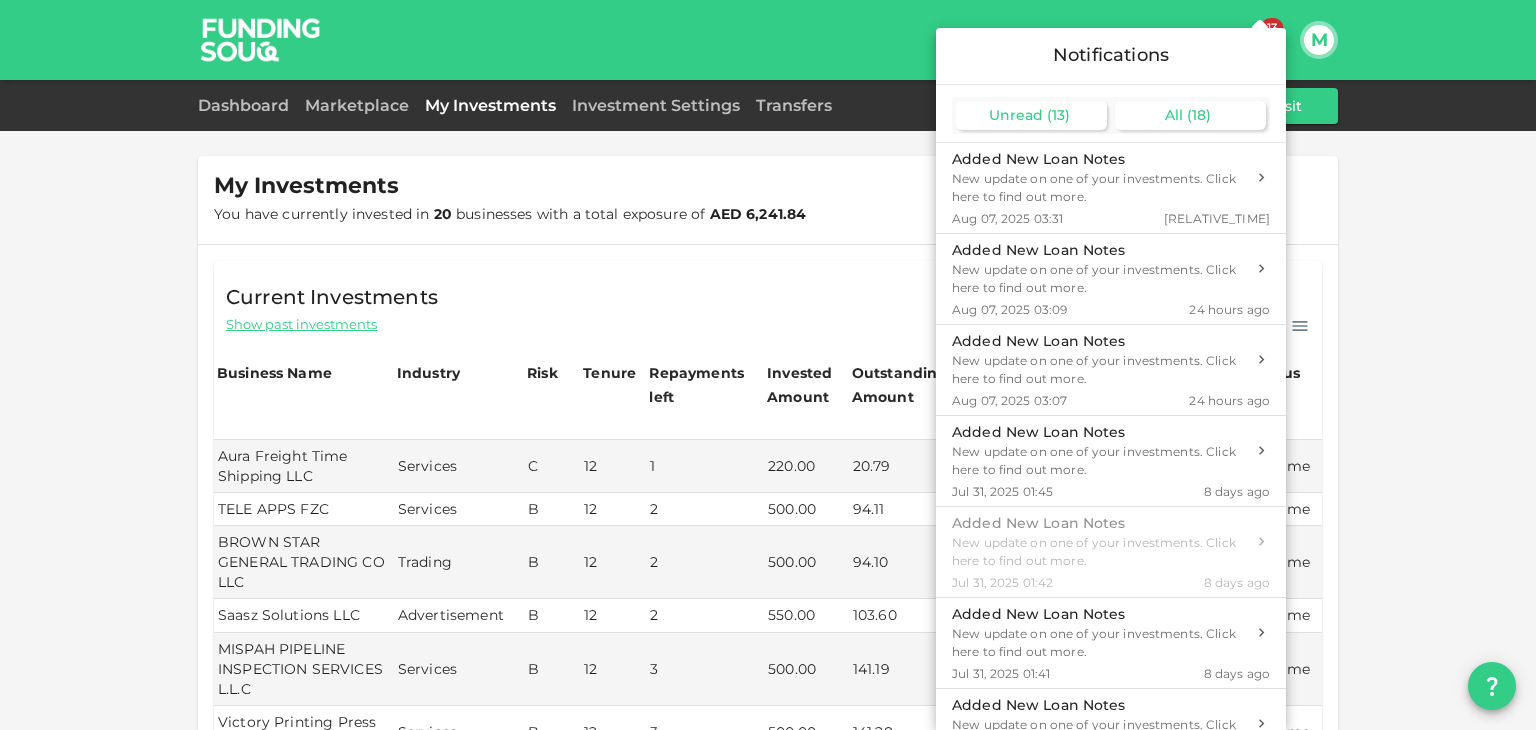 click on "Unread" at bounding box center (1016, 115) 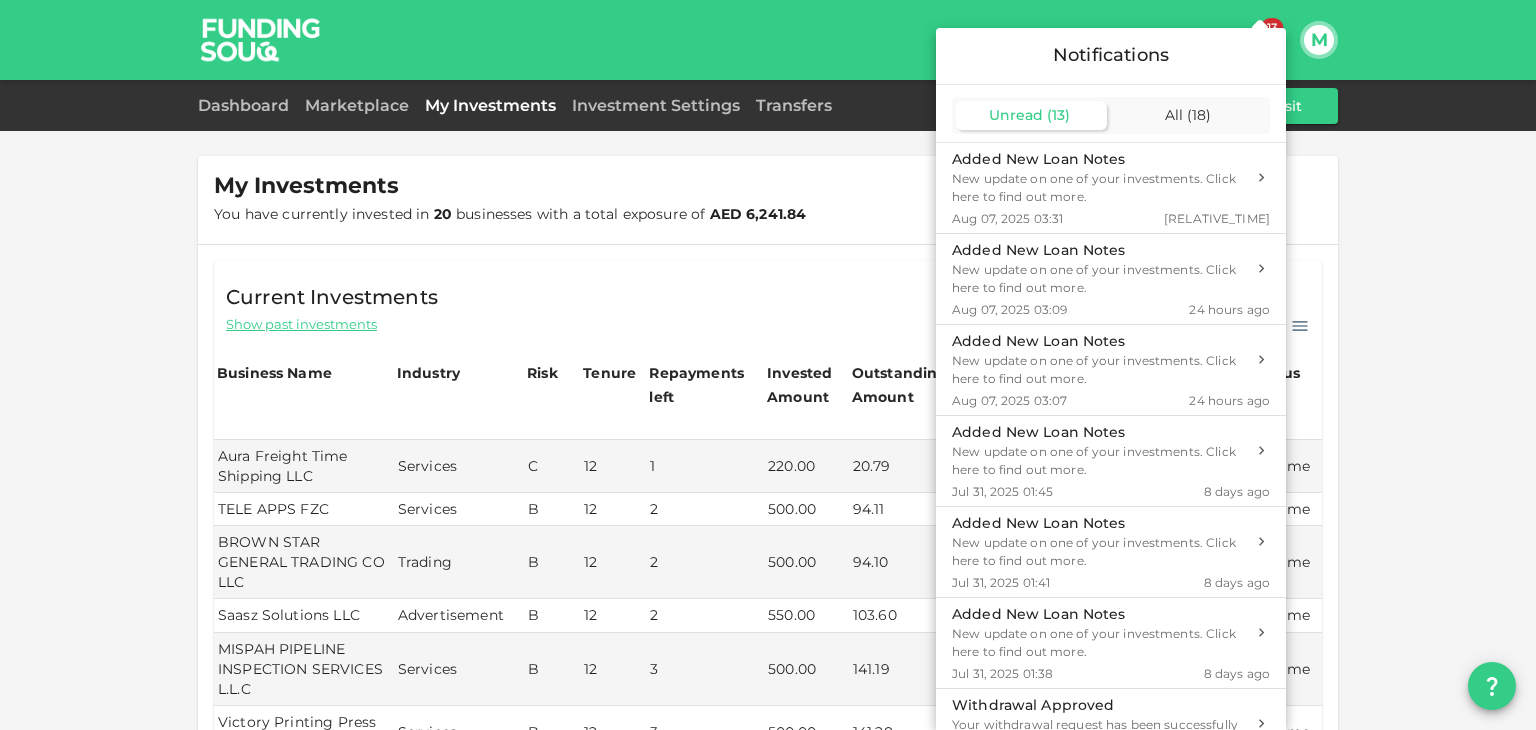 click at bounding box center (768, 365) 